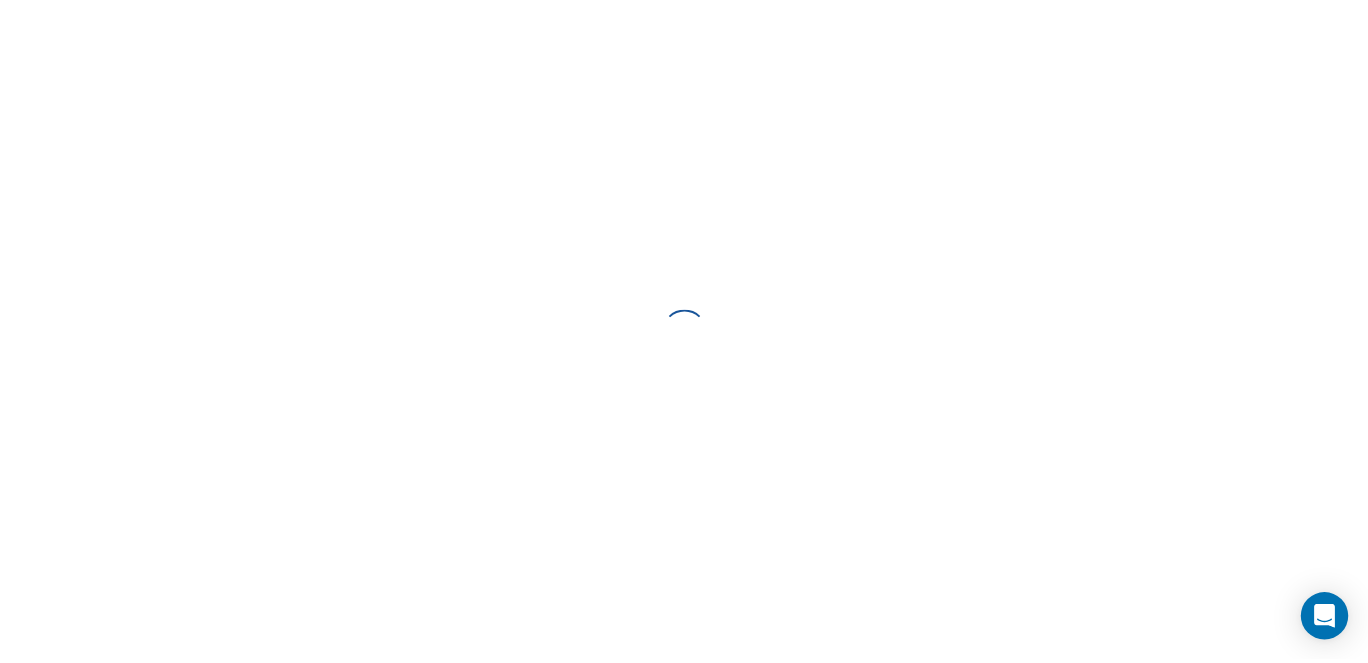 scroll, scrollTop: 0, scrollLeft: 0, axis: both 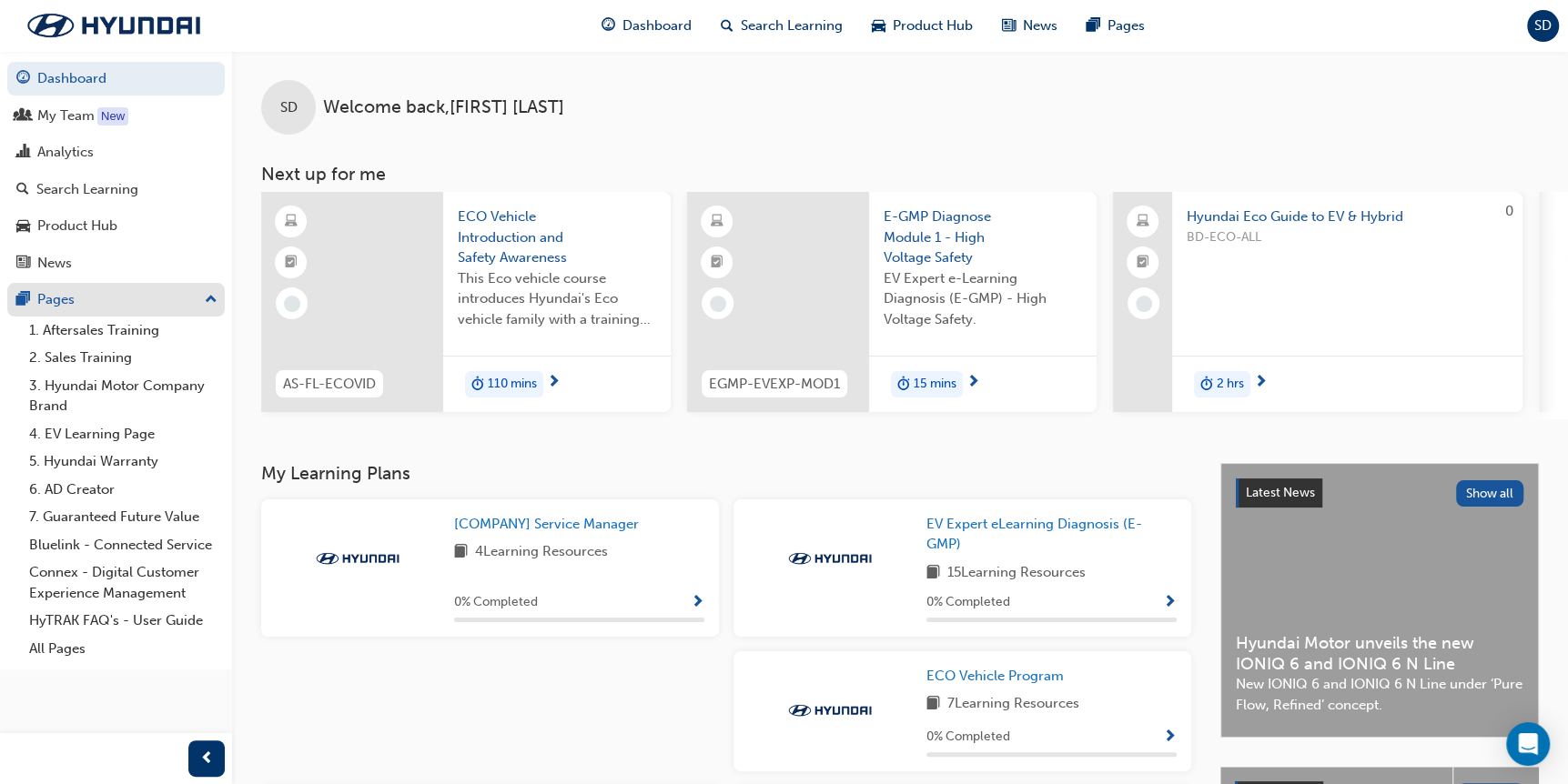click on "Pages" at bounding box center [116, 299] 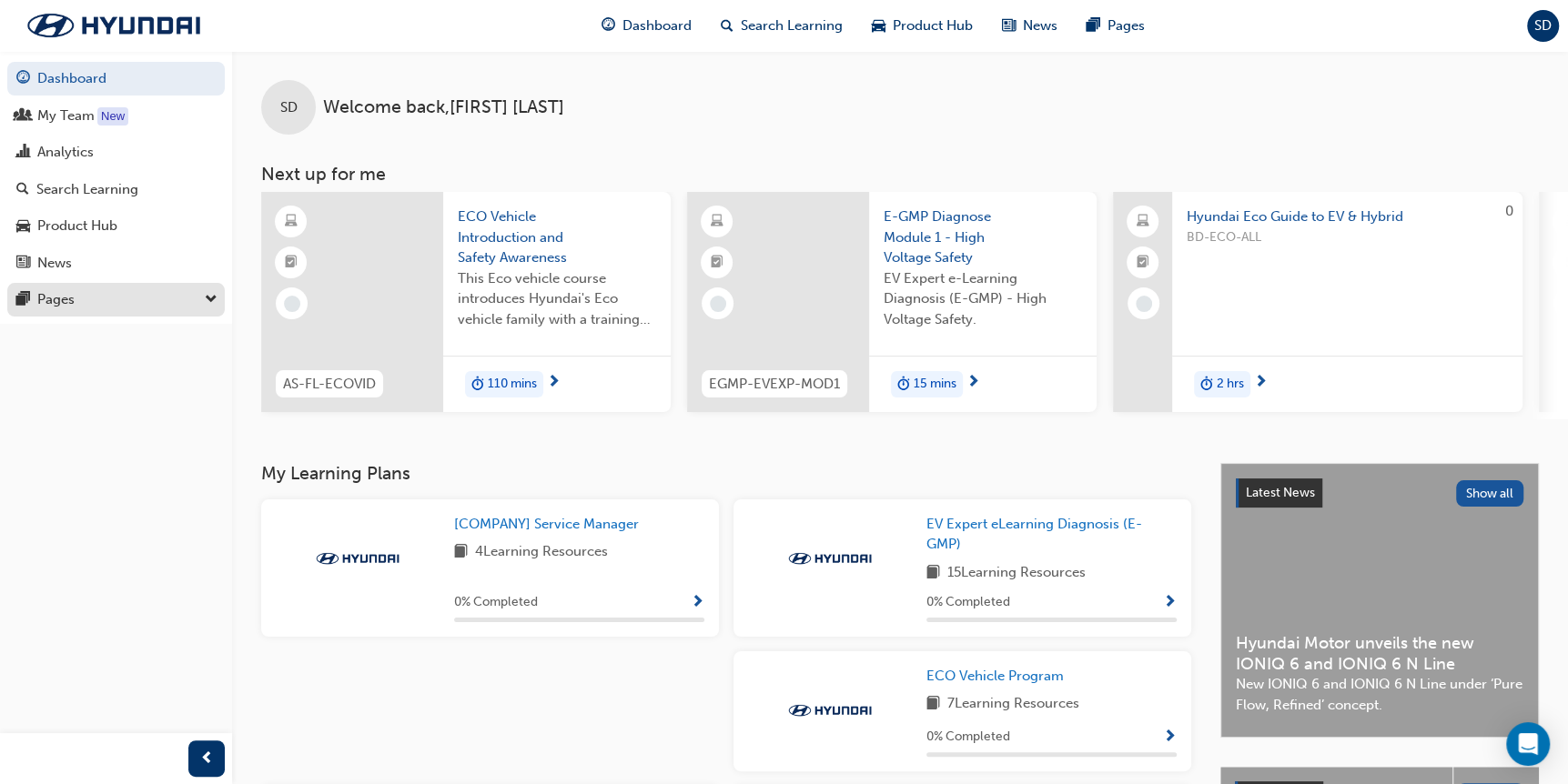 click on "Pages" at bounding box center (116, 299) 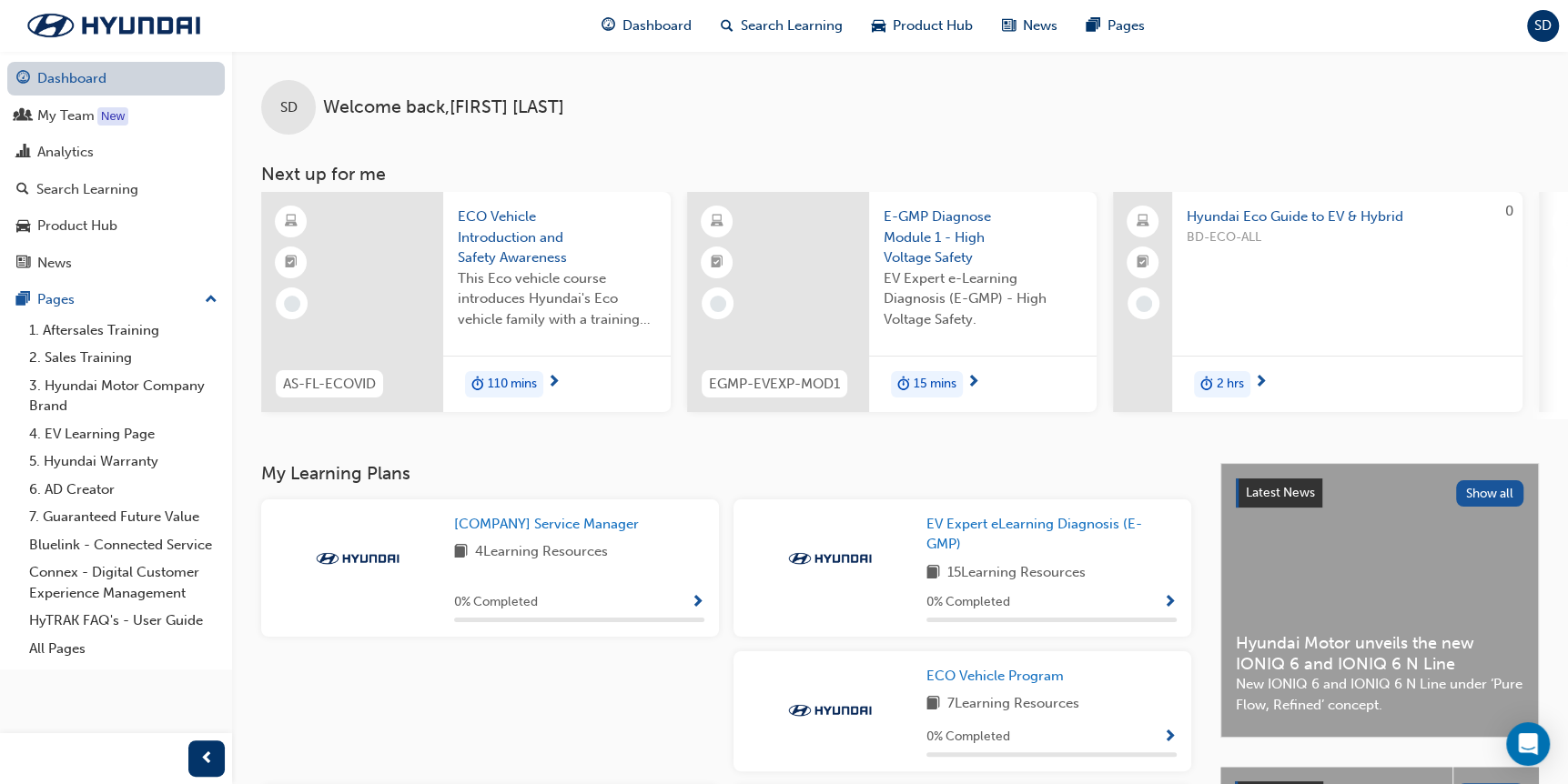 click on "Dashboard" at bounding box center (116, 78) 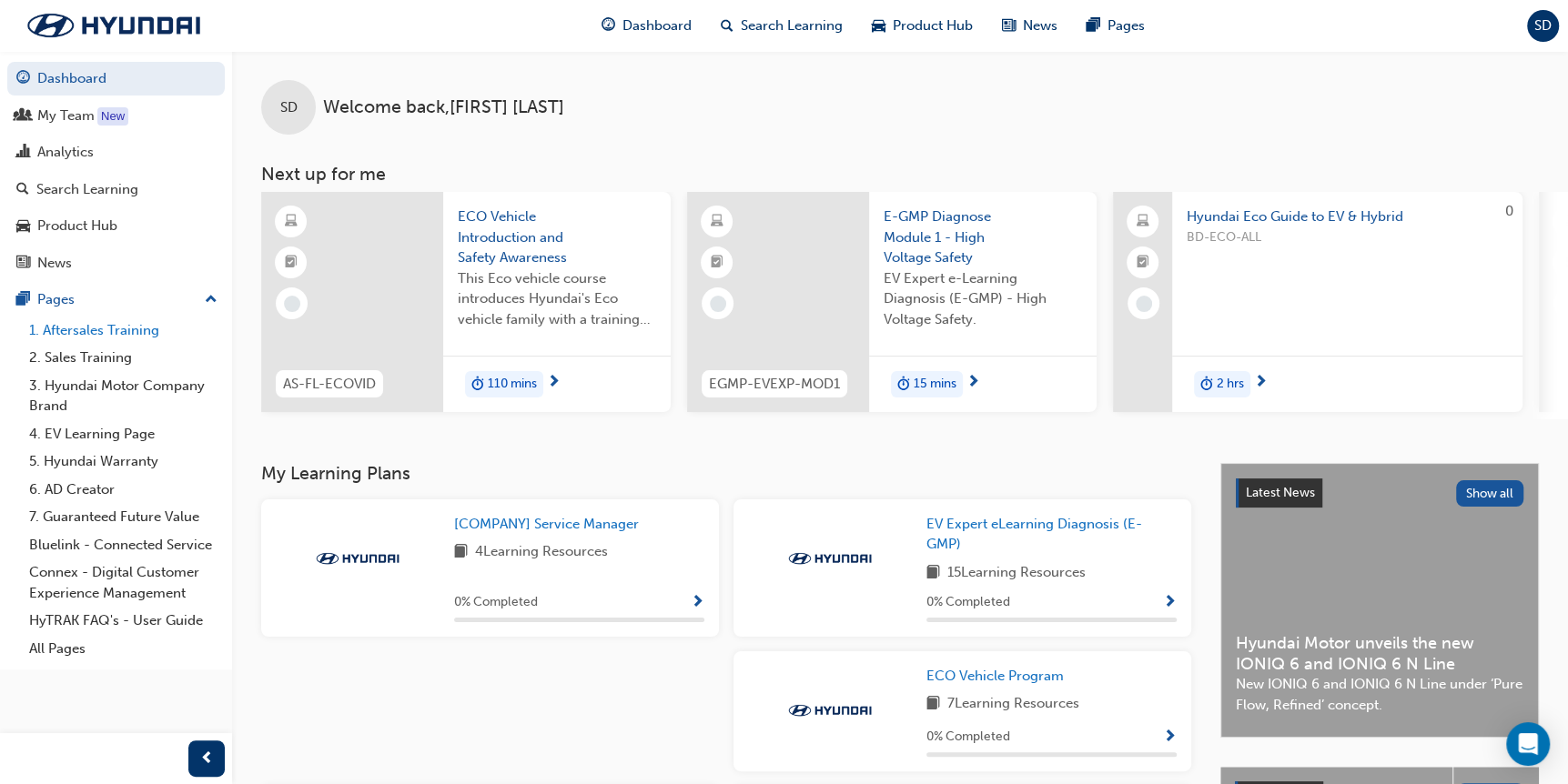 click on "1. Aftersales Training" at bounding box center (123, 330) 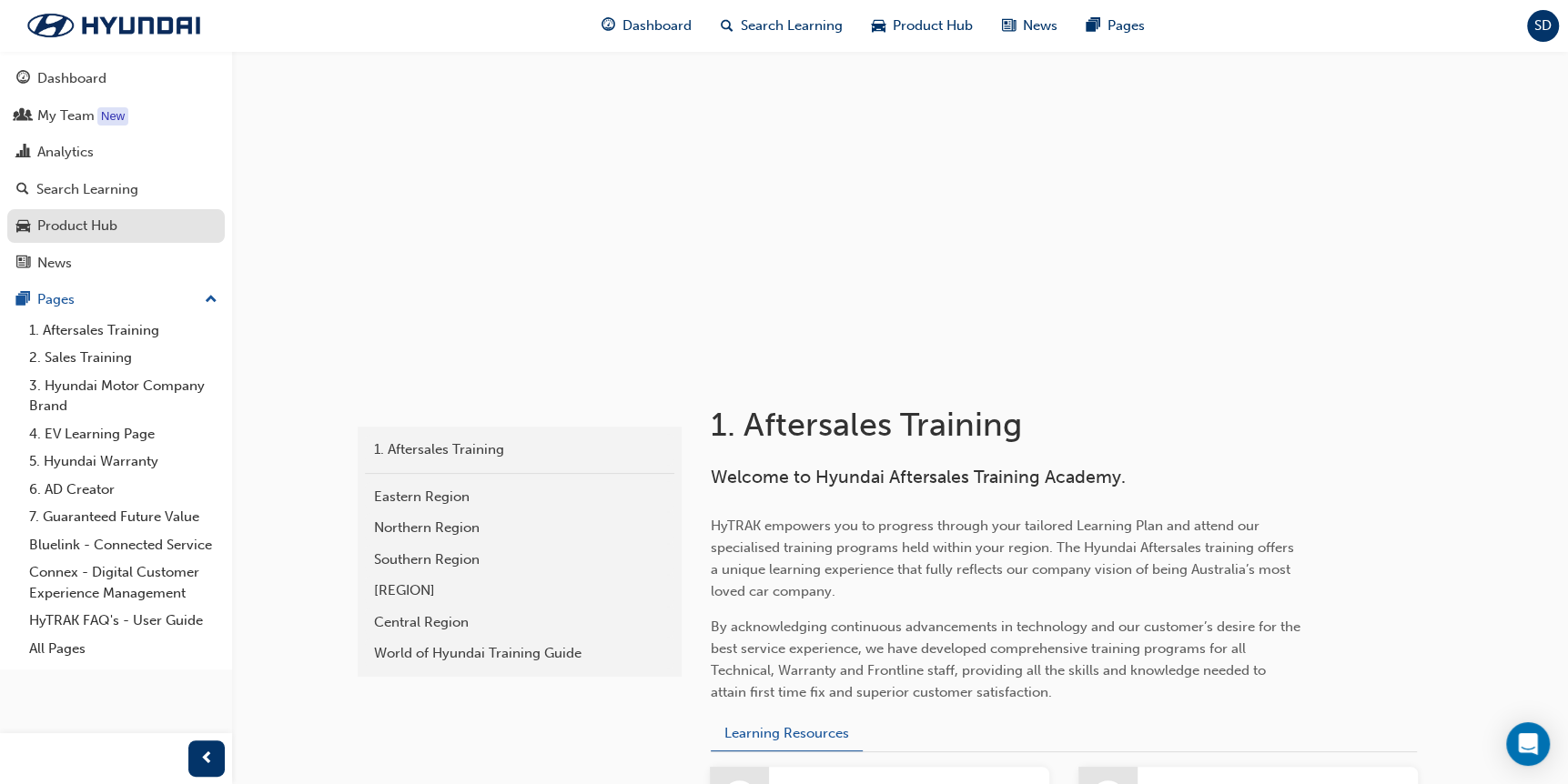 scroll, scrollTop: 6, scrollLeft: 0, axis: vertical 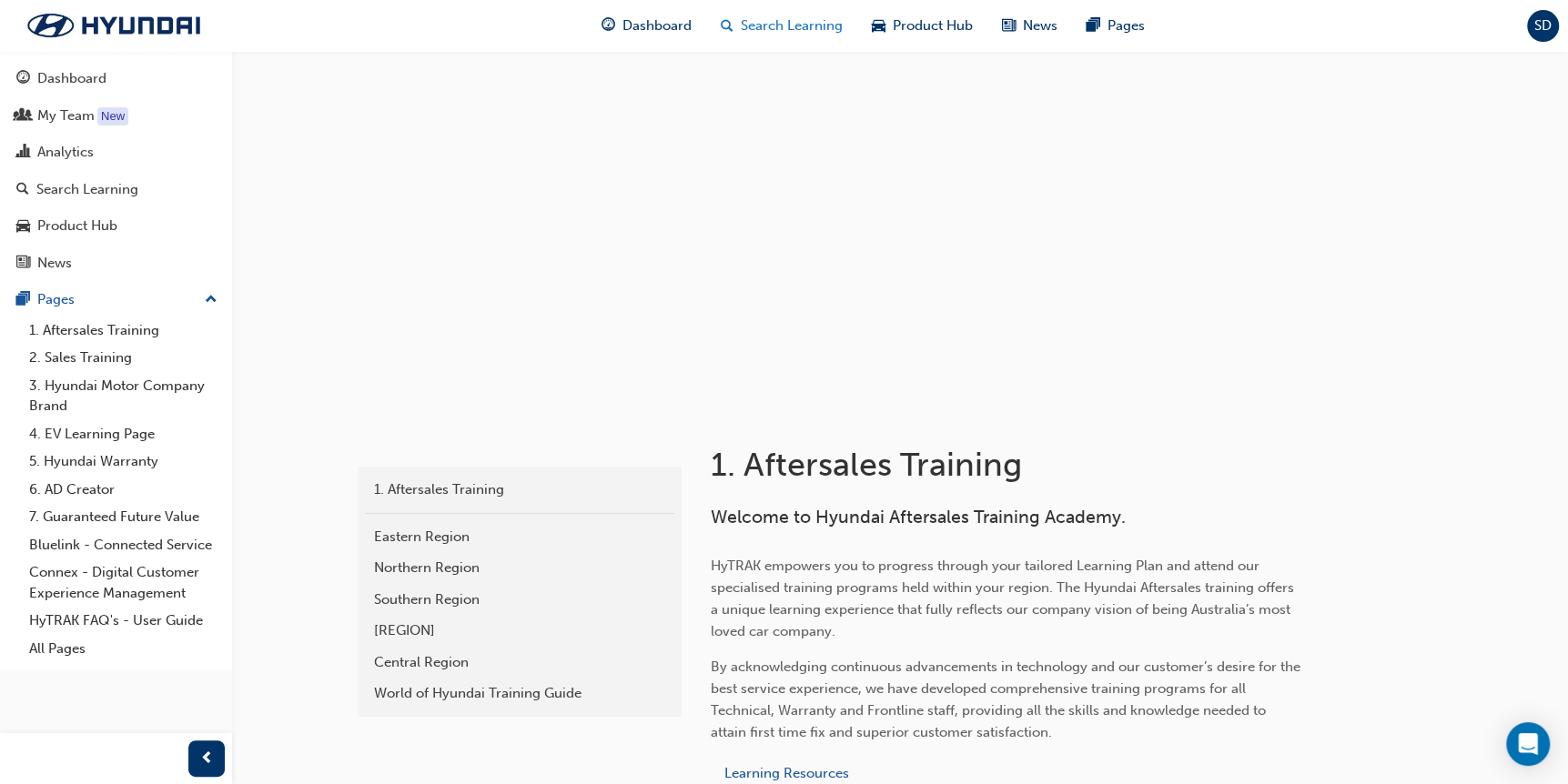 click on "Search Learning" at bounding box center [792, 25] 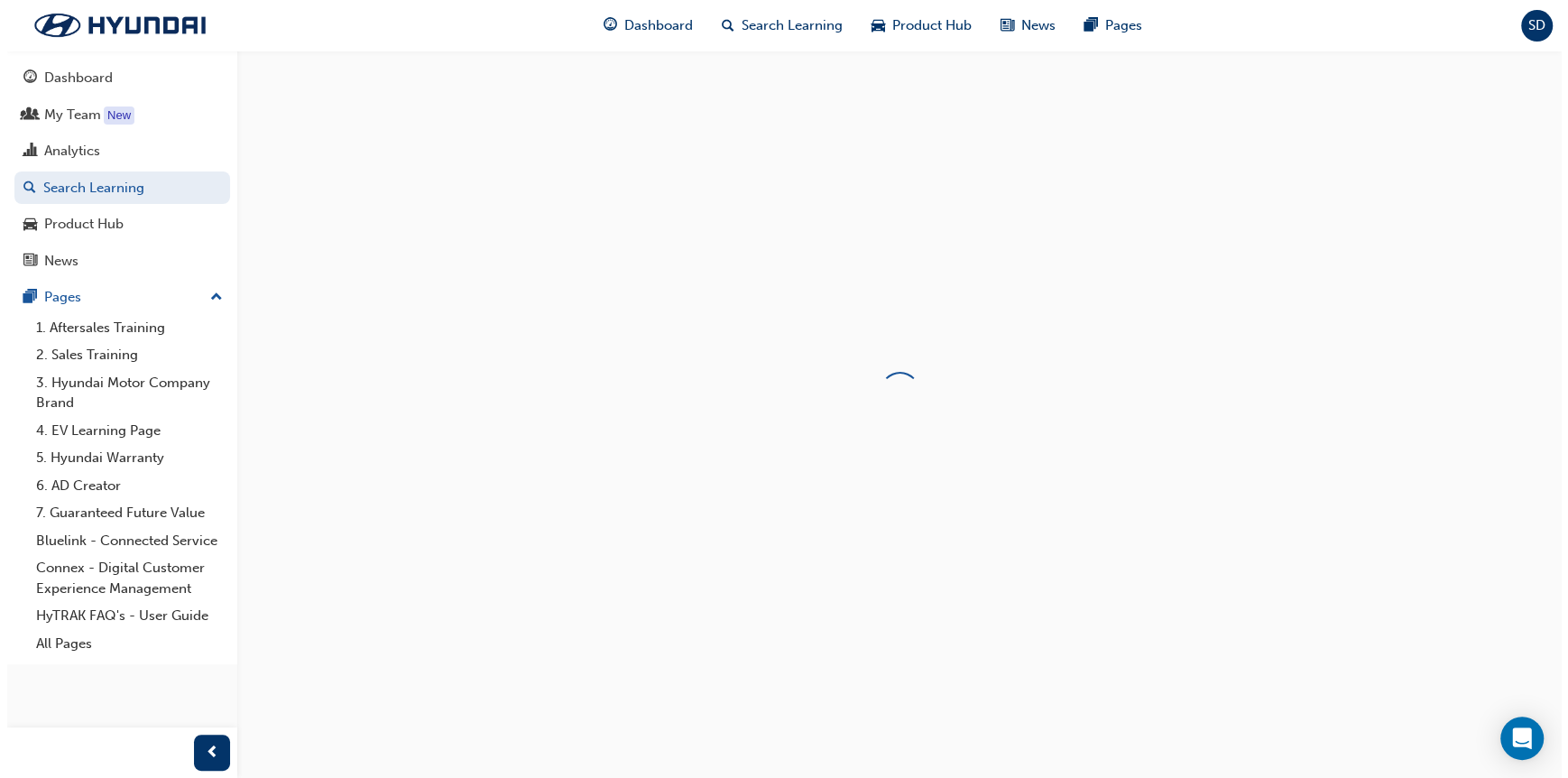 scroll, scrollTop: 0, scrollLeft: 0, axis: both 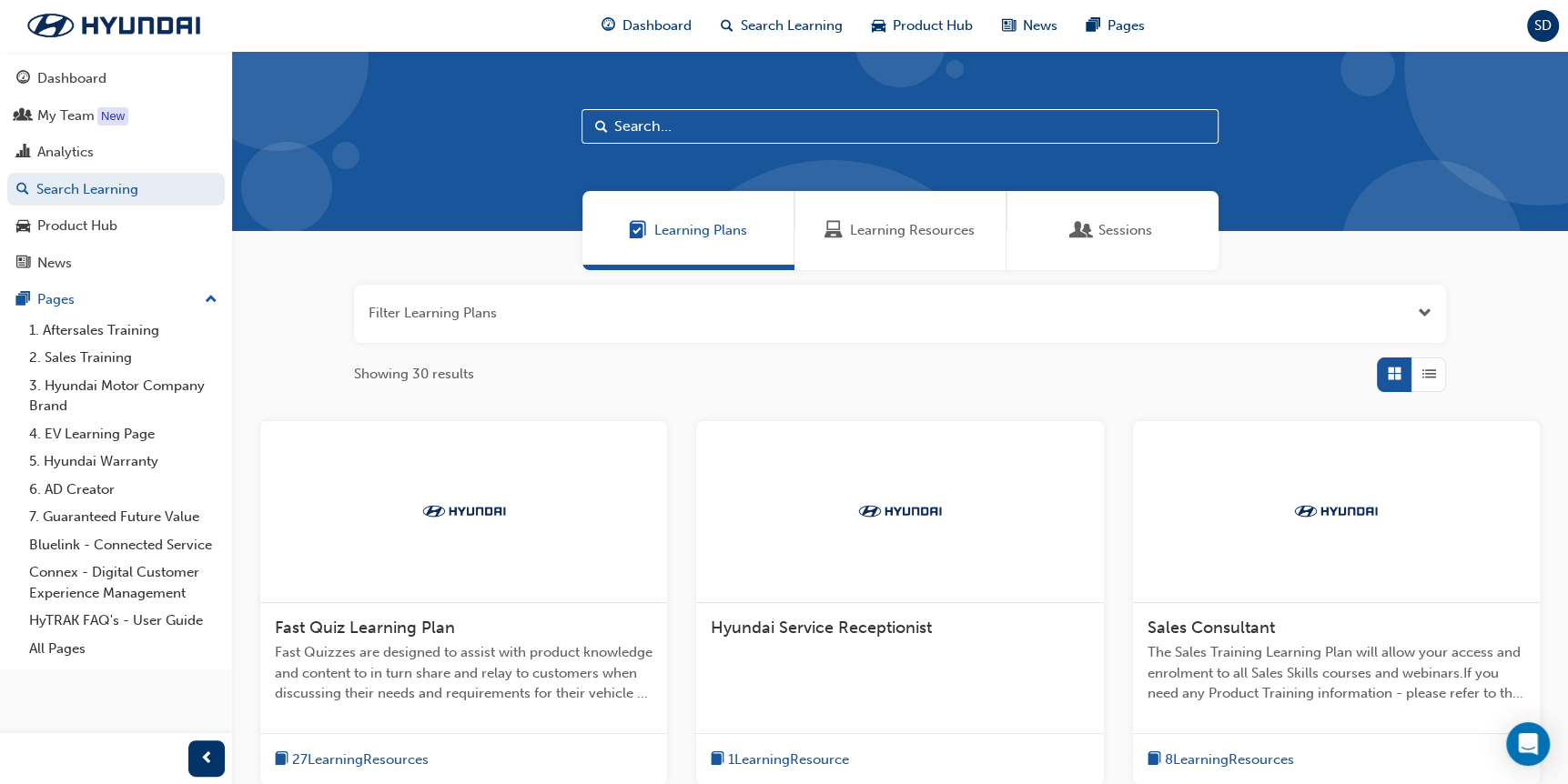 click at bounding box center (900, 126) 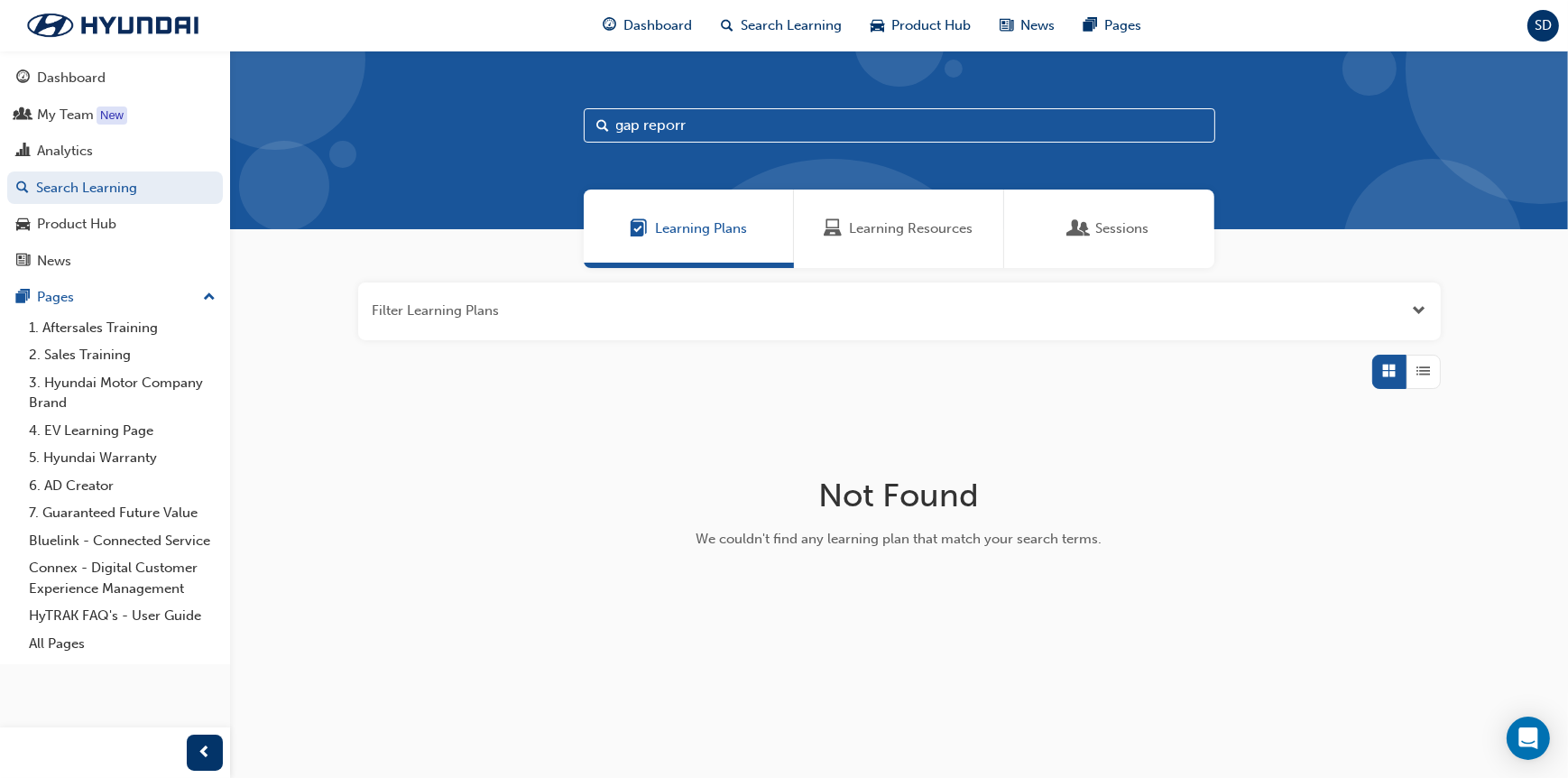 drag, startPoint x: 687, startPoint y: 136, endPoint x: 703, endPoint y: 134, distance: 16.124515 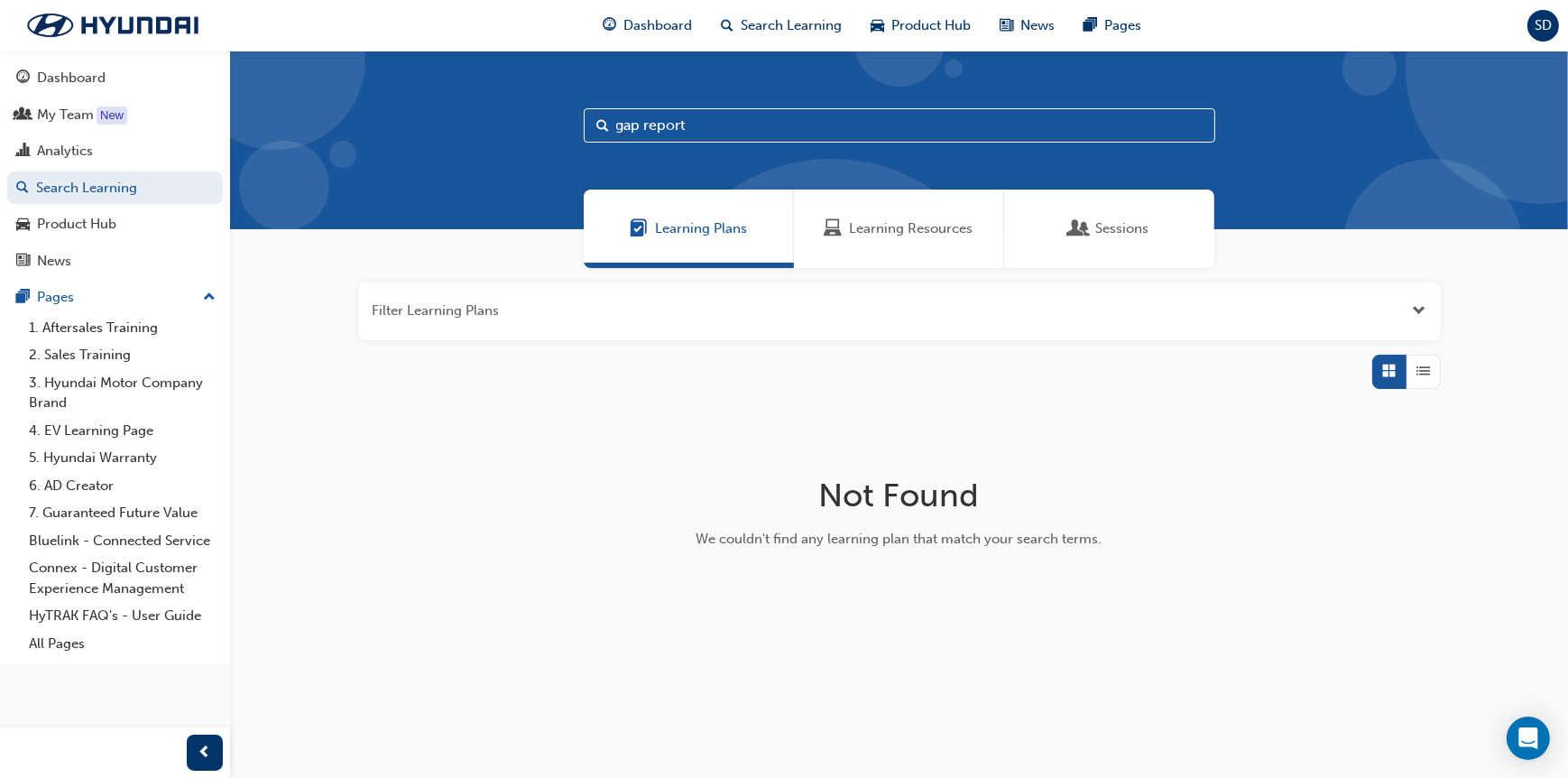 type on "gap report" 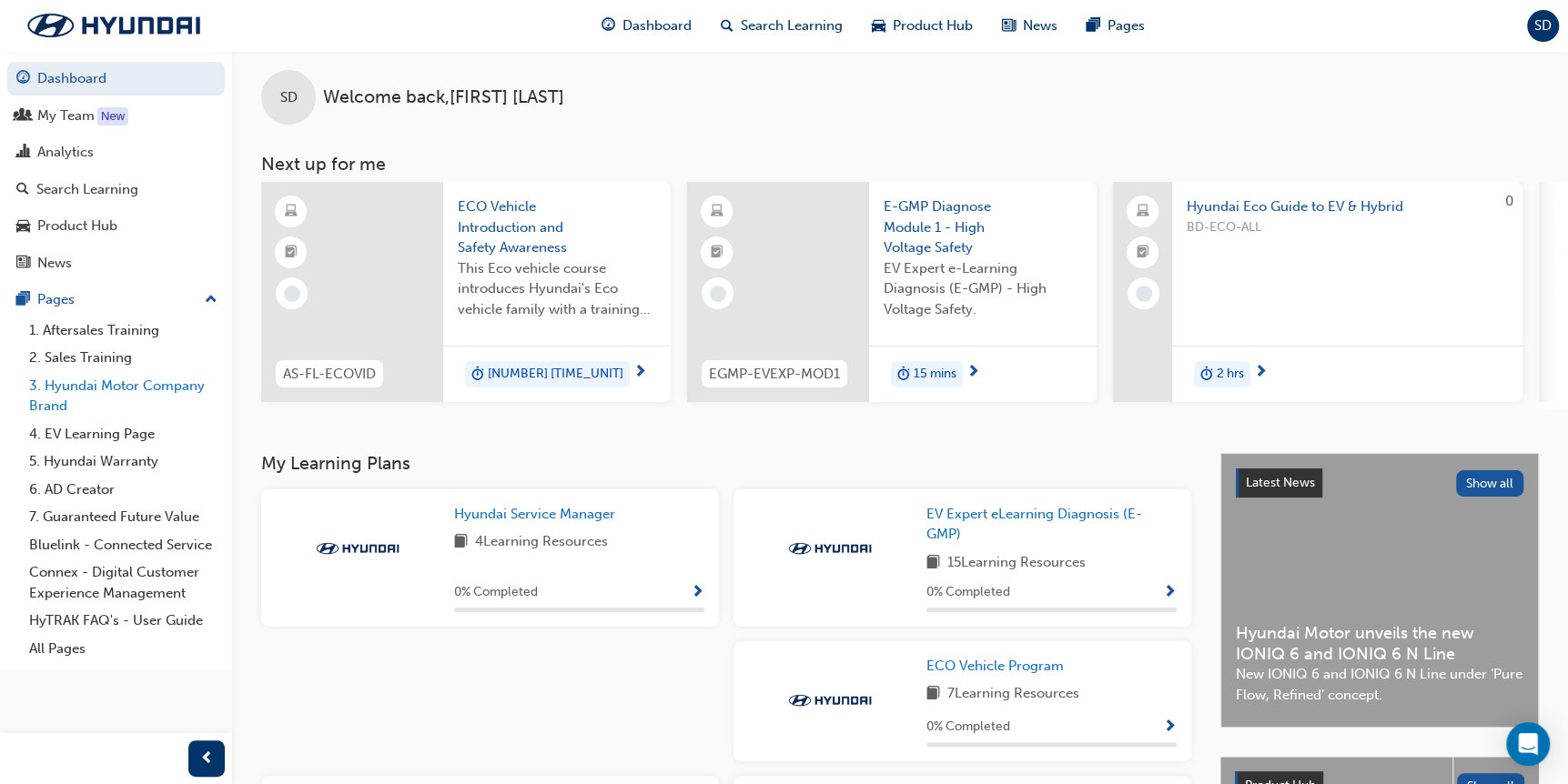 scroll, scrollTop: 0, scrollLeft: 0, axis: both 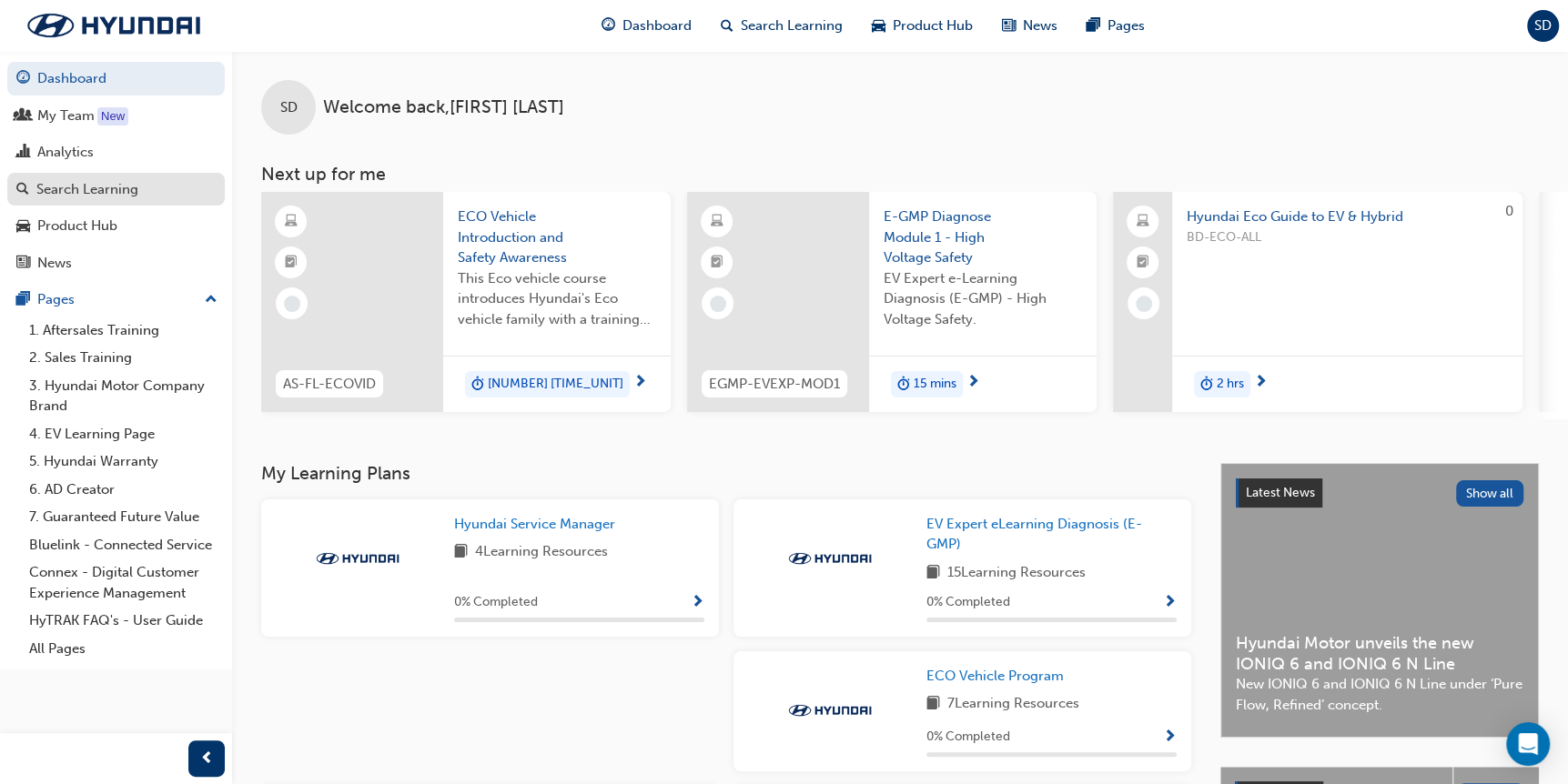 click on "Search Learning" at bounding box center [87, 189] 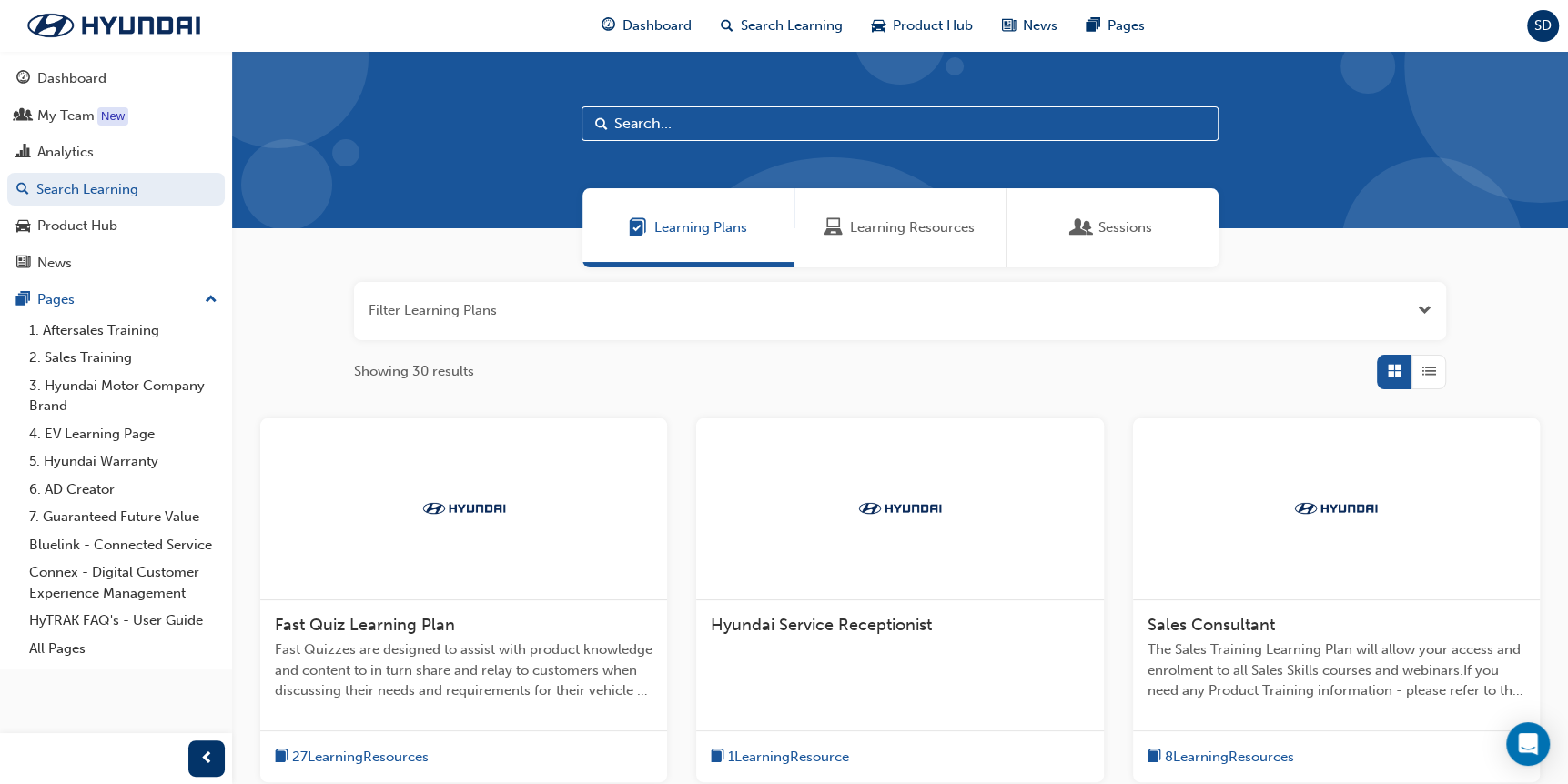 scroll, scrollTop: 0, scrollLeft: 0, axis: both 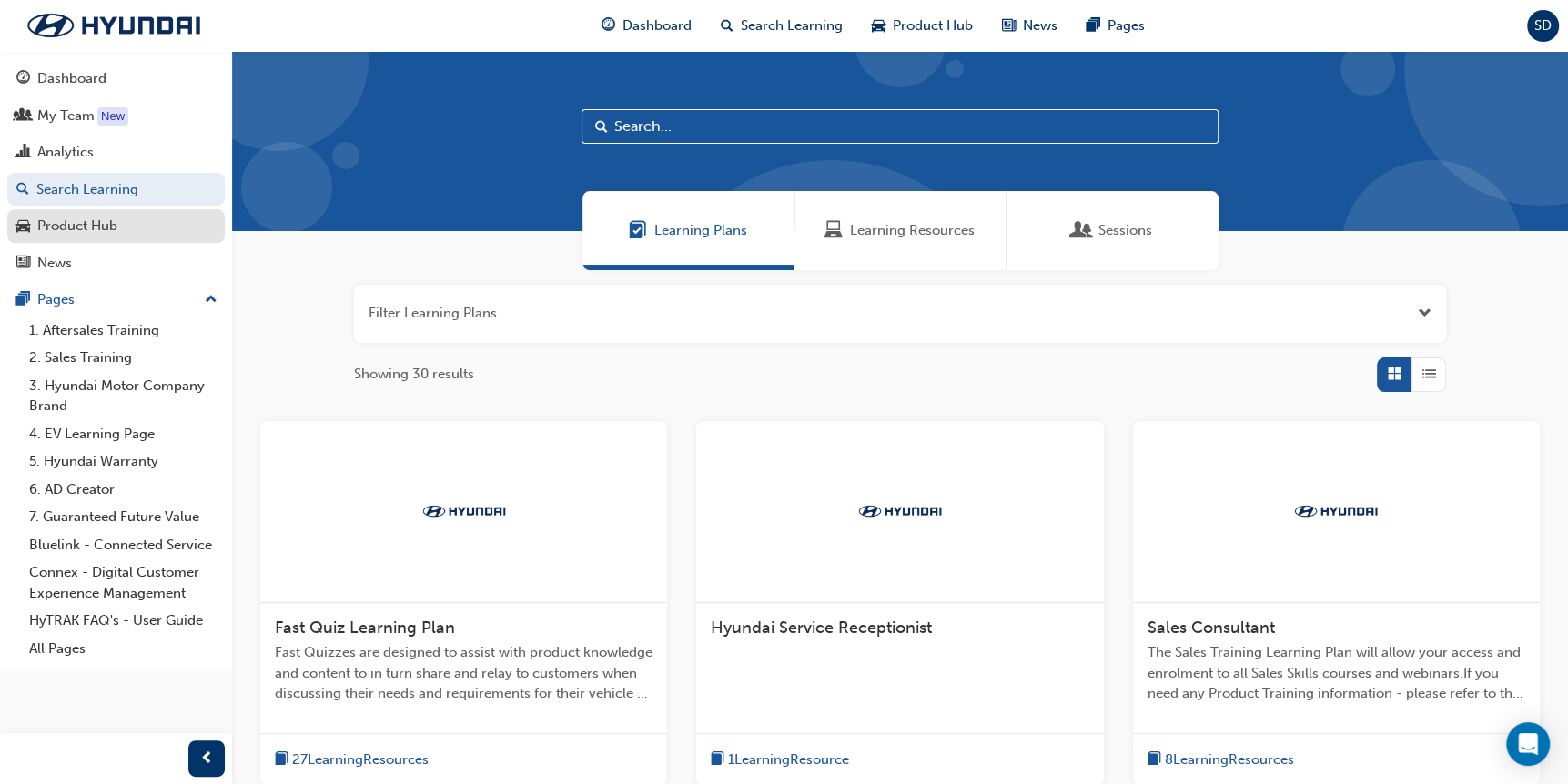 click on "Product Hub" at bounding box center [77, 226] 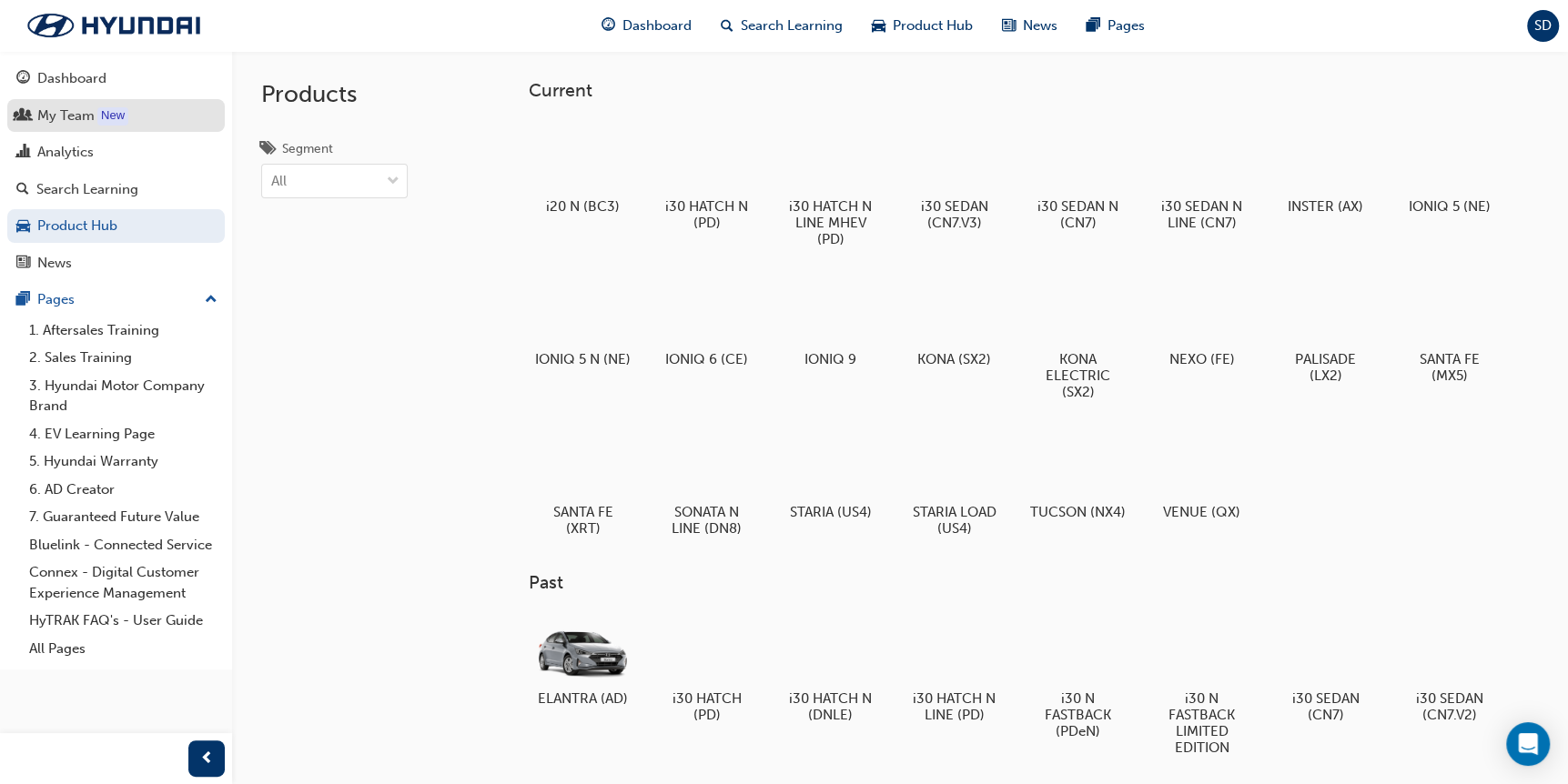 click on "My Team" at bounding box center [66, 116] 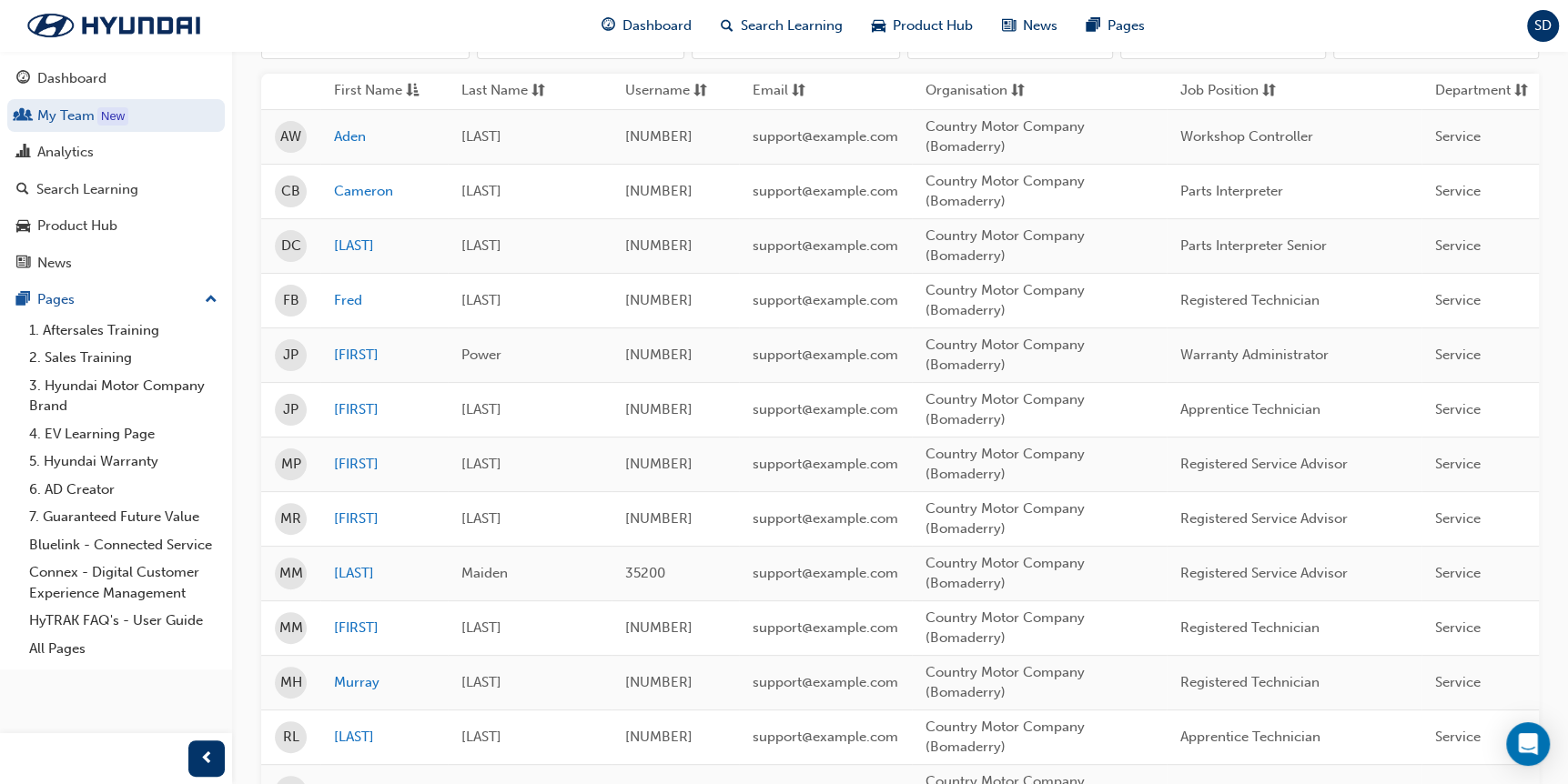 scroll, scrollTop: 273, scrollLeft: 0, axis: vertical 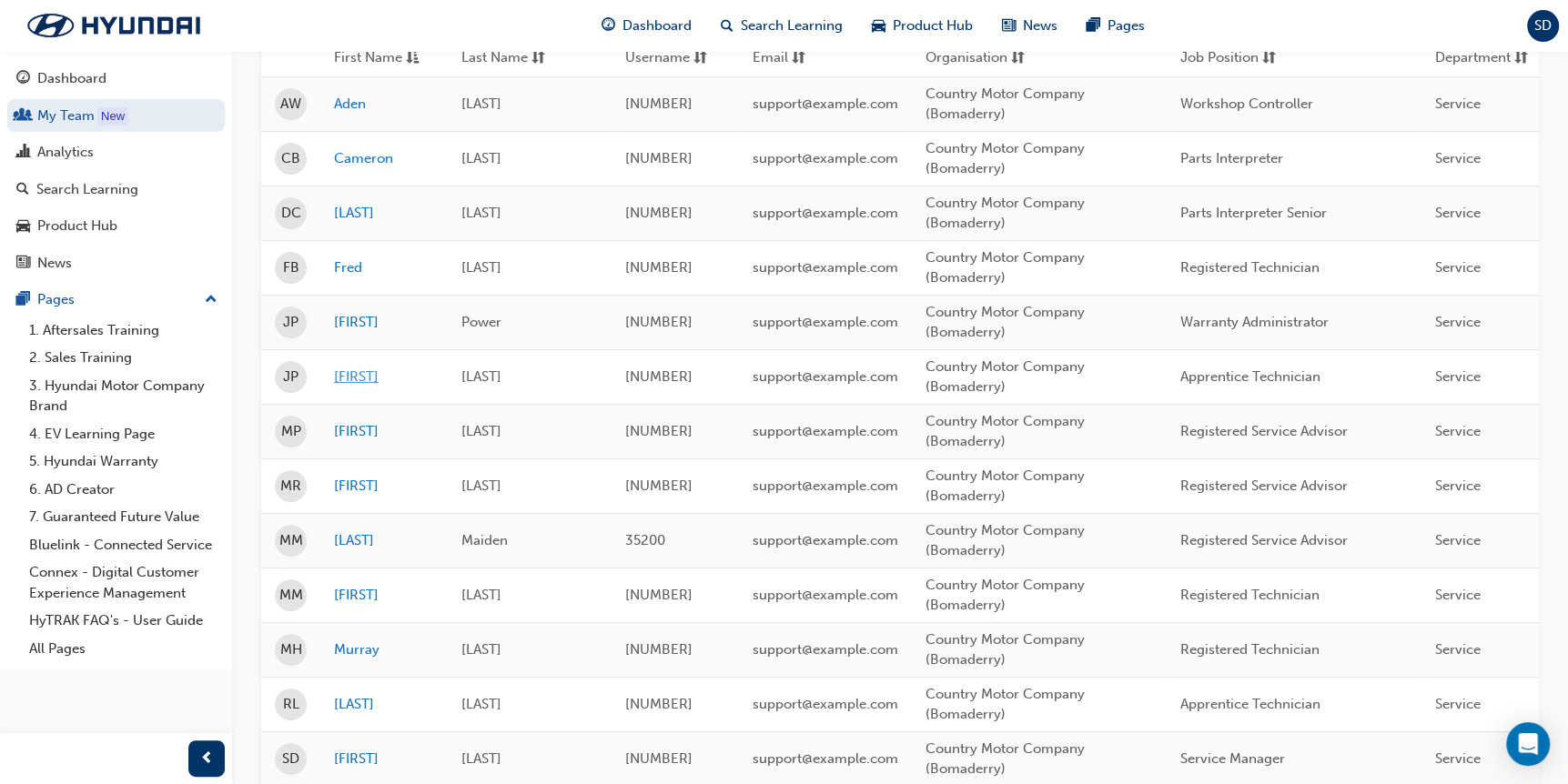 click on "[FIRST]" at bounding box center [384, 377] 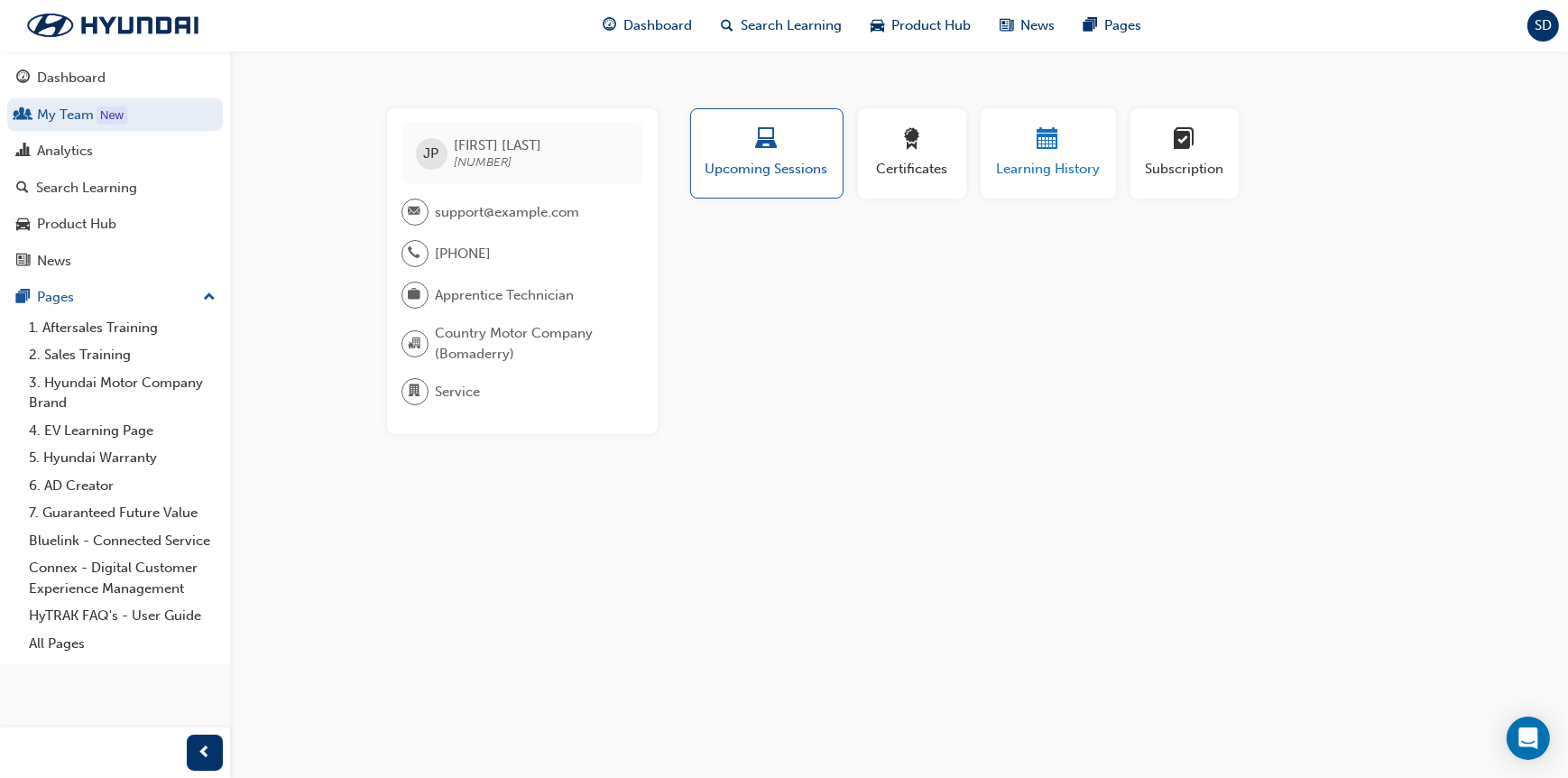 click on "Learning History" at bounding box center (1048, 169) 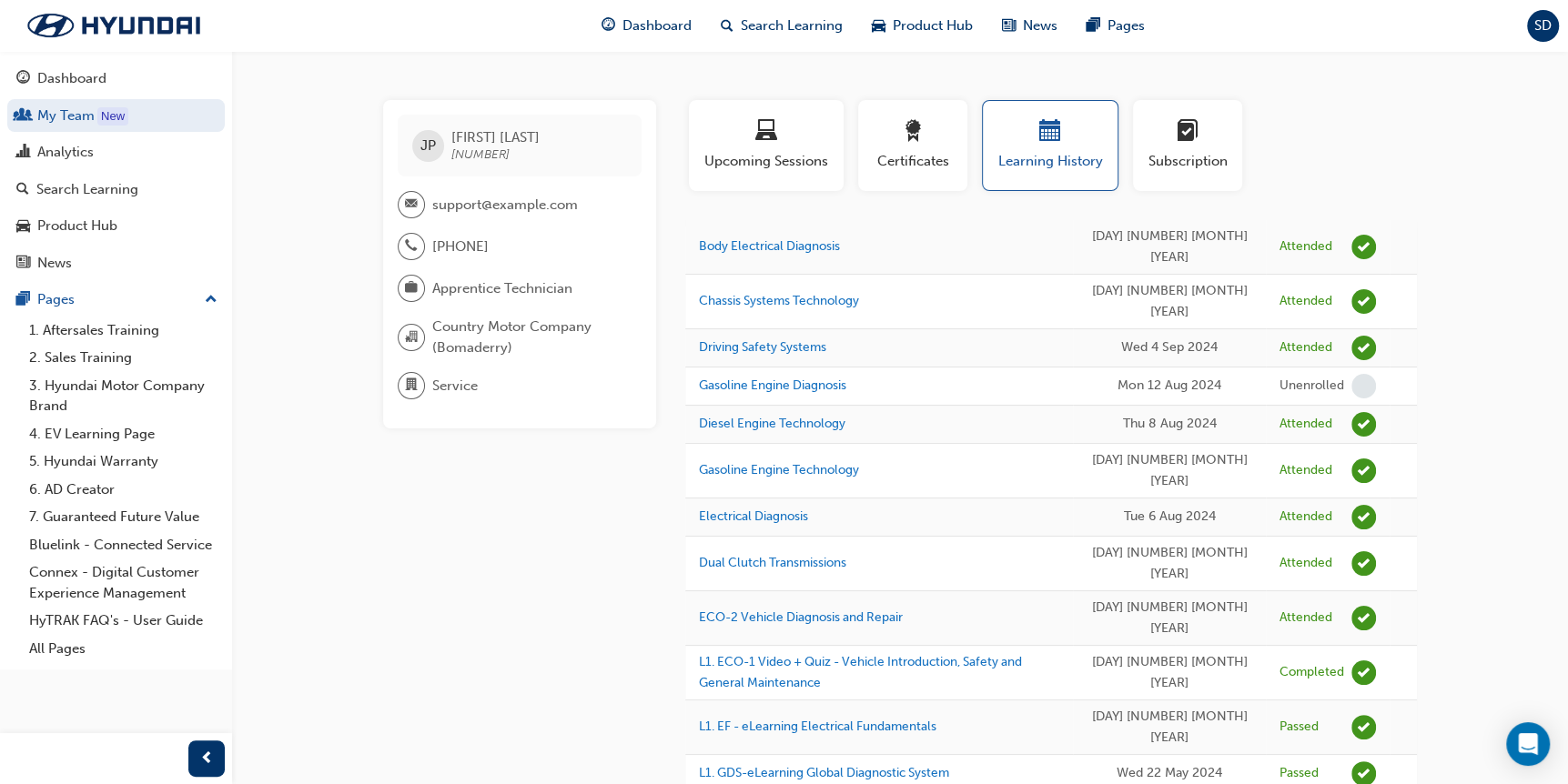 scroll, scrollTop: 12, scrollLeft: 0, axis: vertical 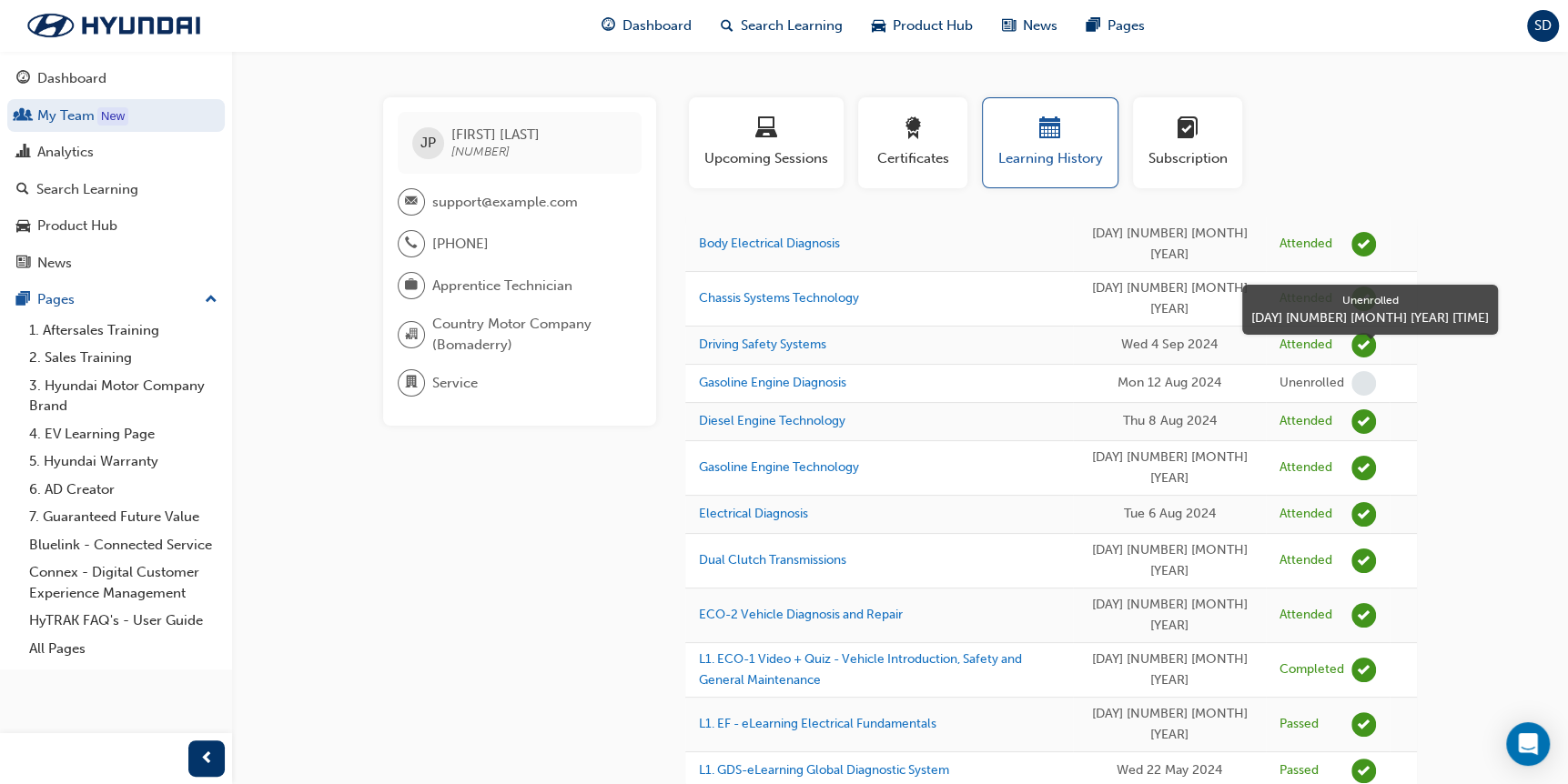 click at bounding box center [1363, 383] 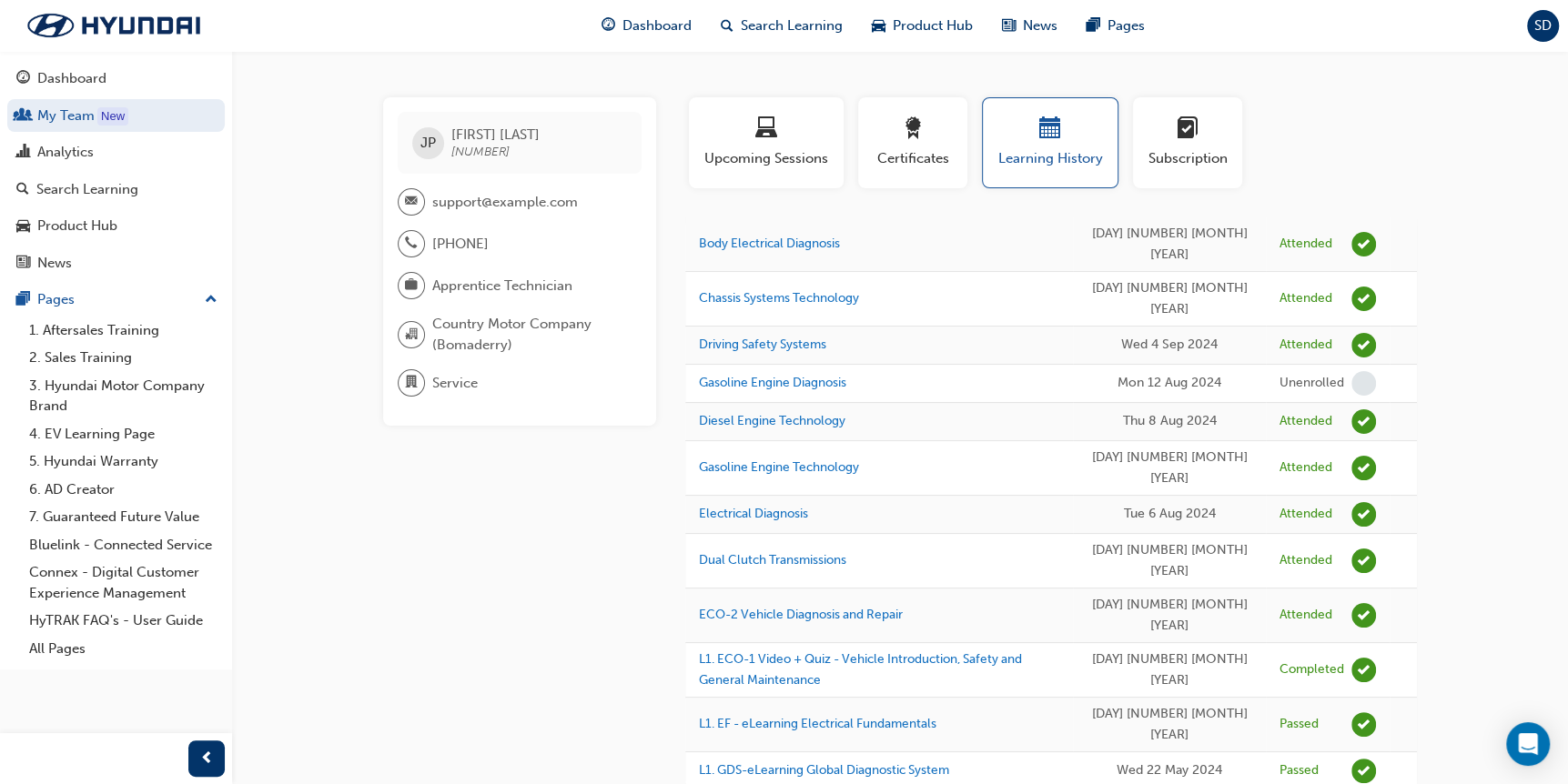 click on "Mon 12 Aug 2024" at bounding box center (1169, 383) 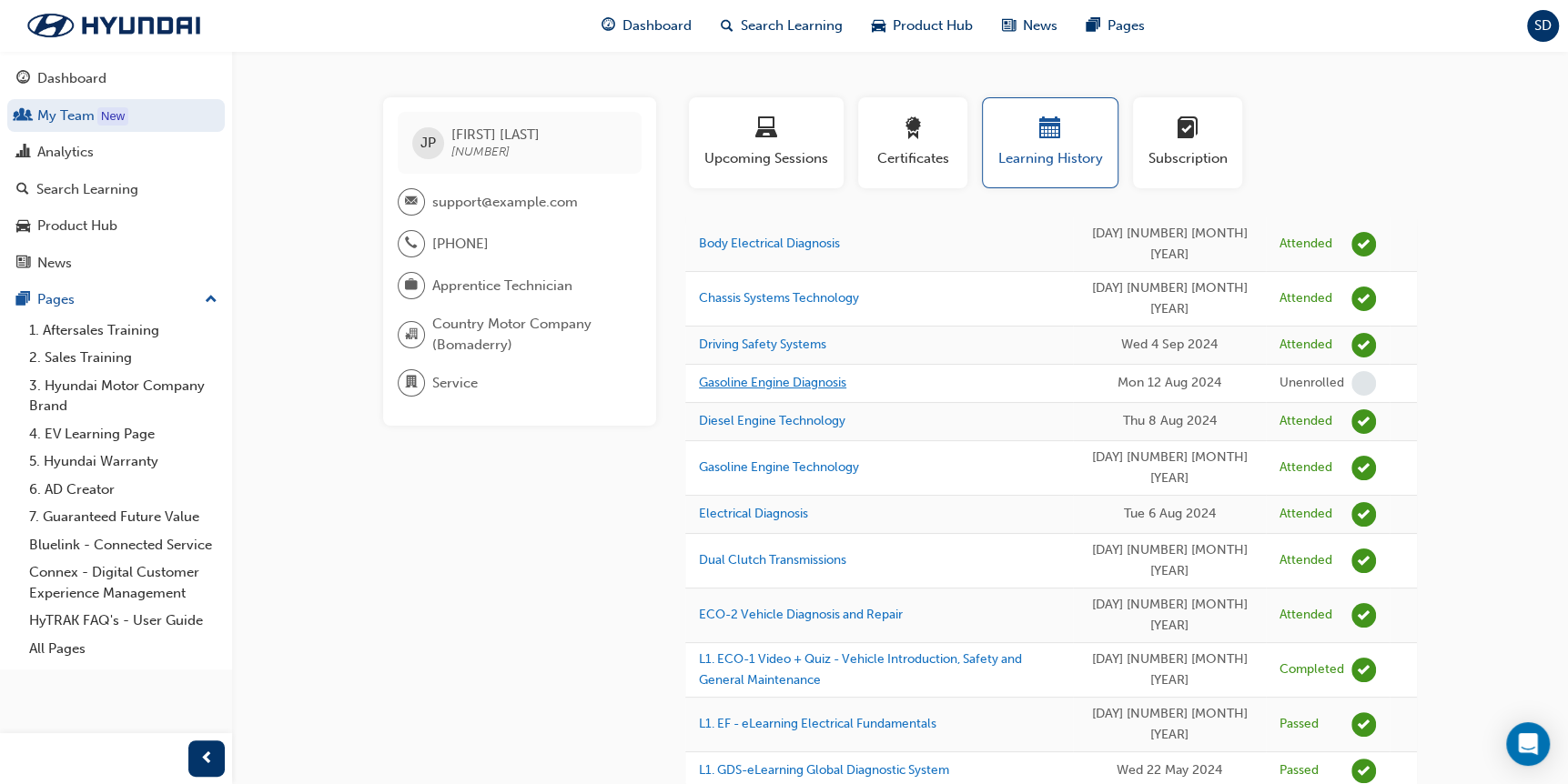 click on "Gasoline Engine Diagnosis" at bounding box center [773, 382] 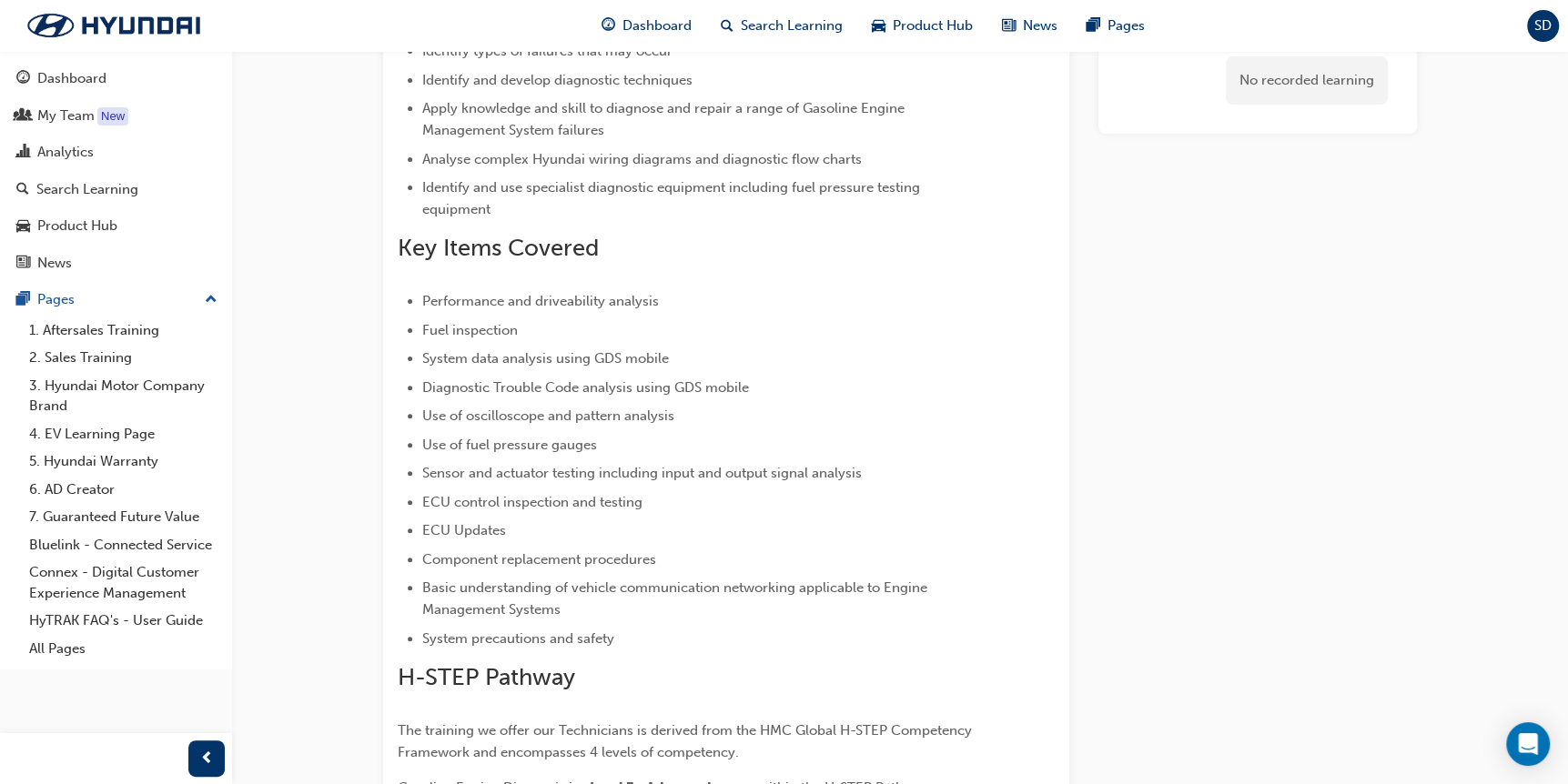 scroll, scrollTop: 0, scrollLeft: 0, axis: both 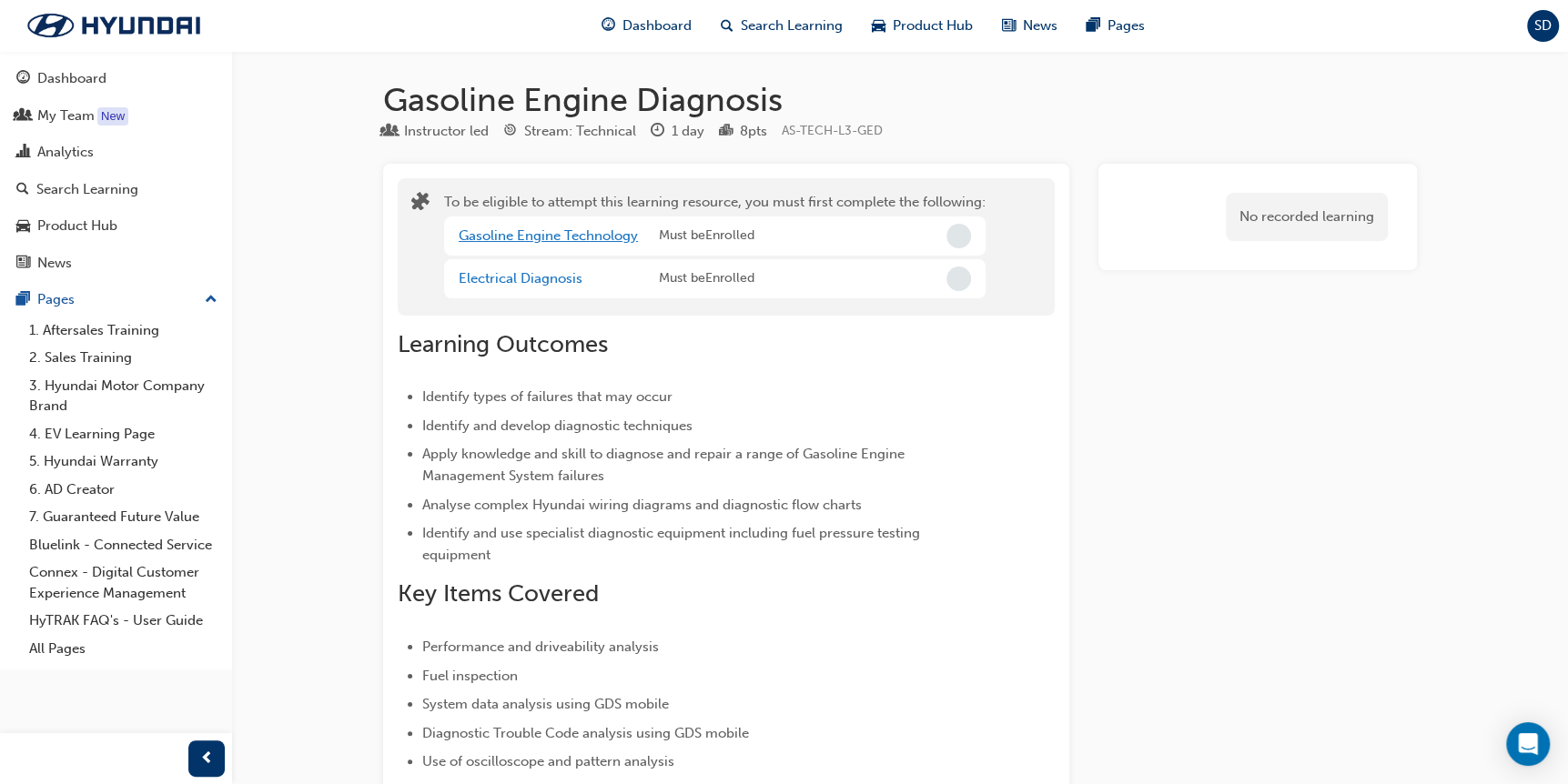click on "Gasoline Engine Technology" at bounding box center (548, 236) 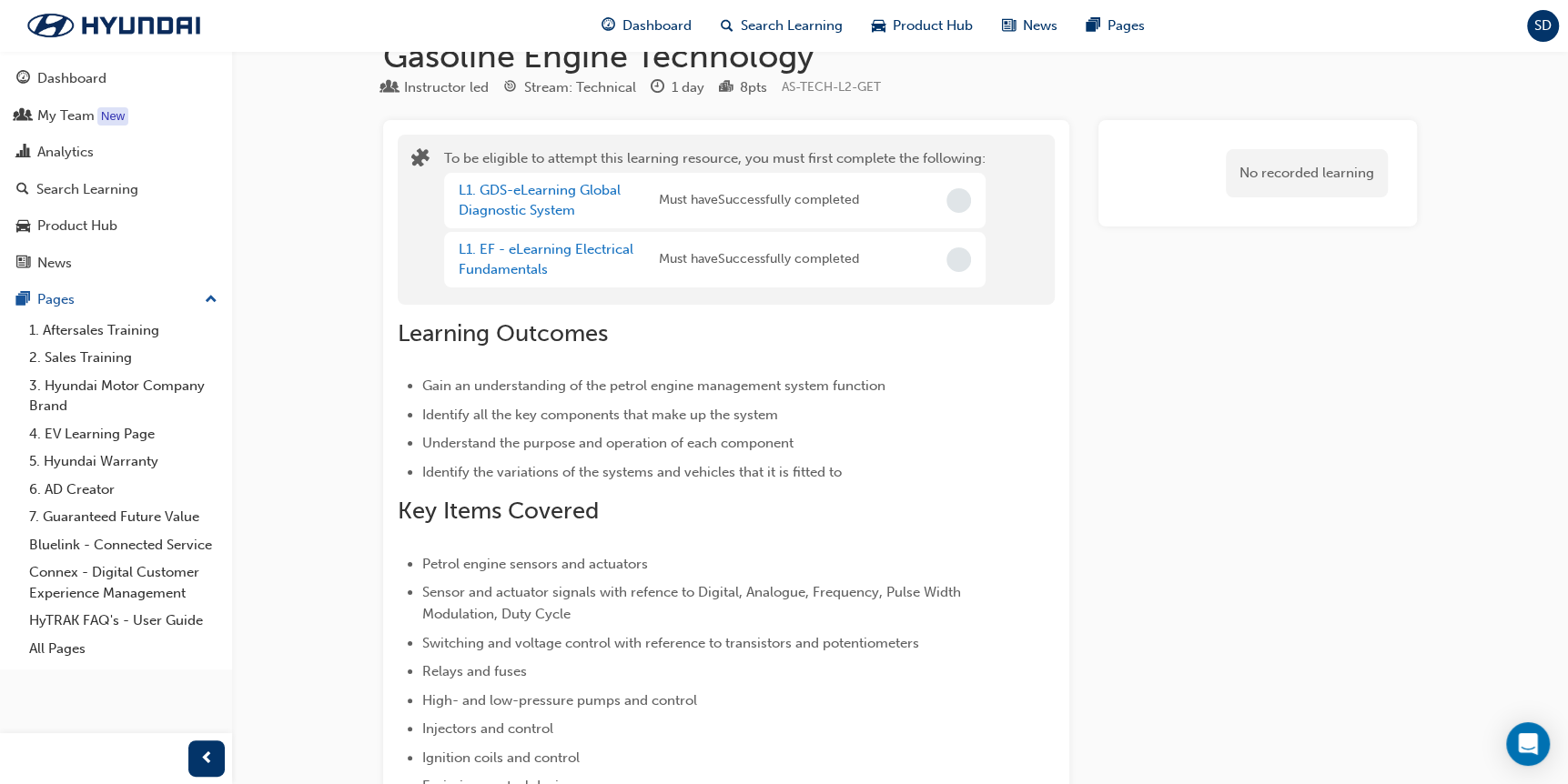 scroll, scrollTop: 0, scrollLeft: 0, axis: both 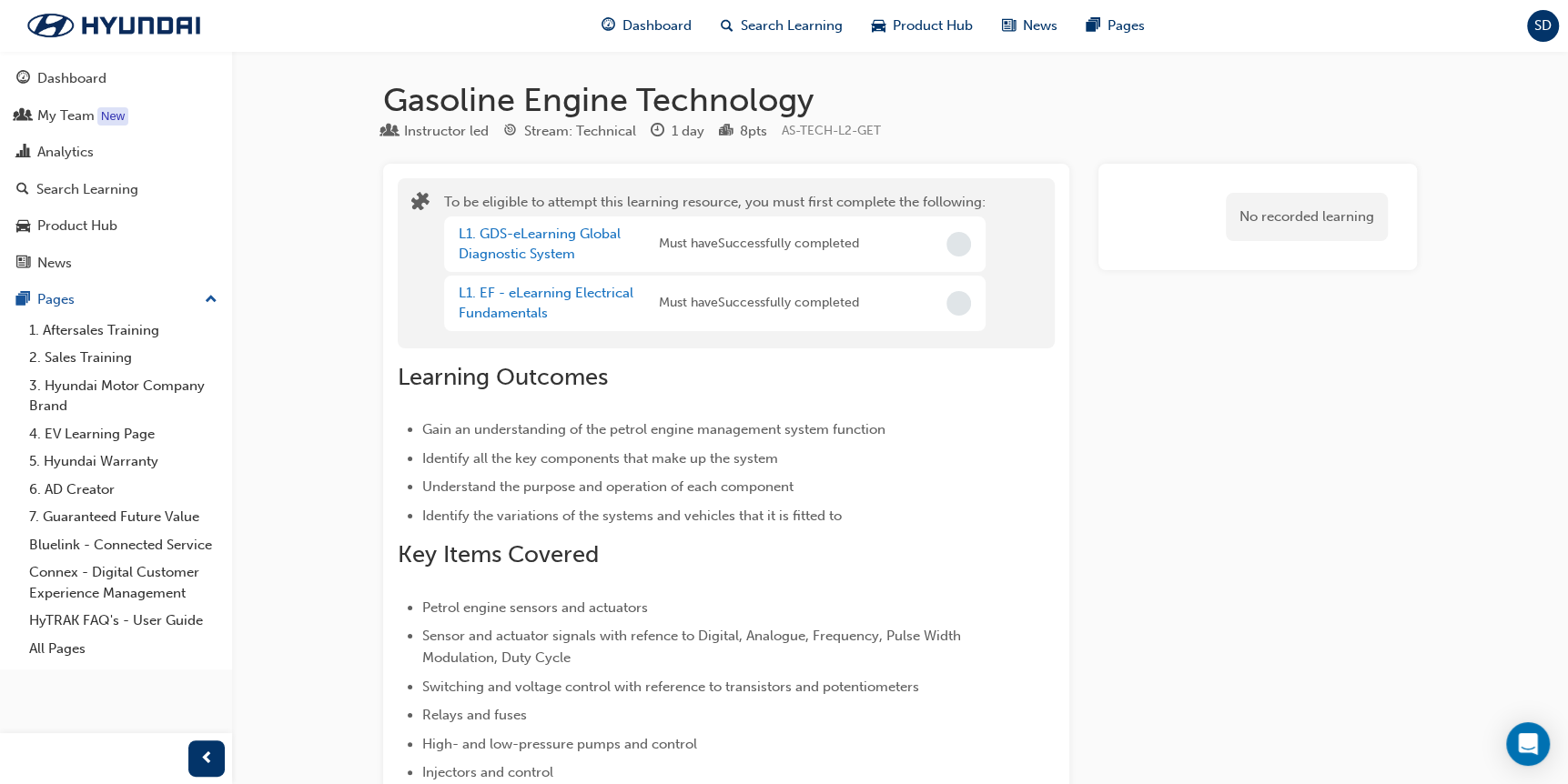 click on "No recorded learning" at bounding box center (1258, 1336) 